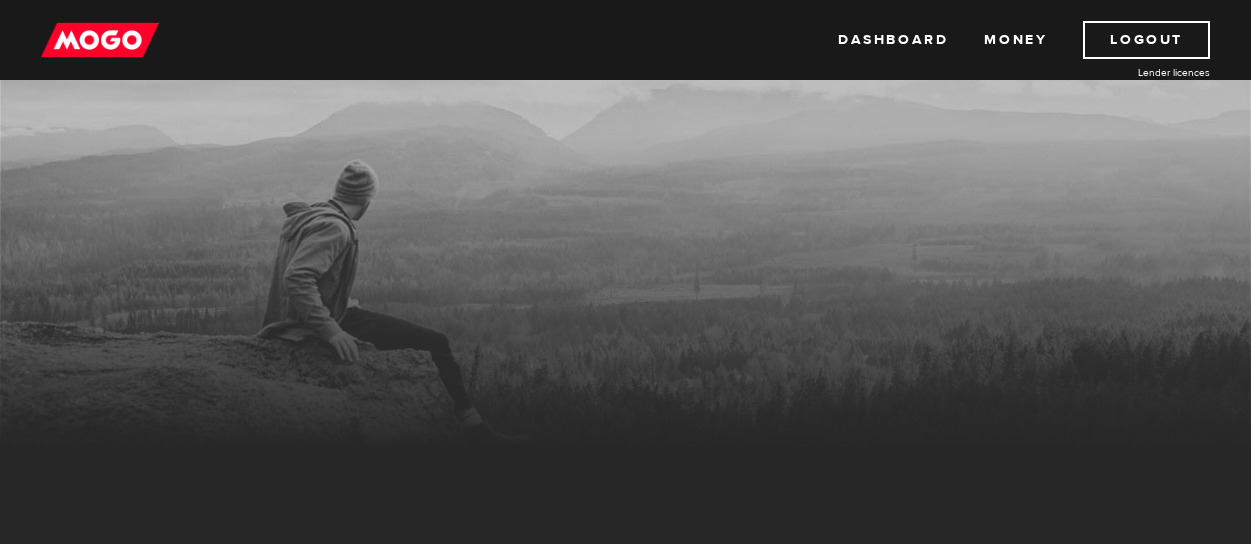 scroll, scrollTop: 0, scrollLeft: 0, axis: both 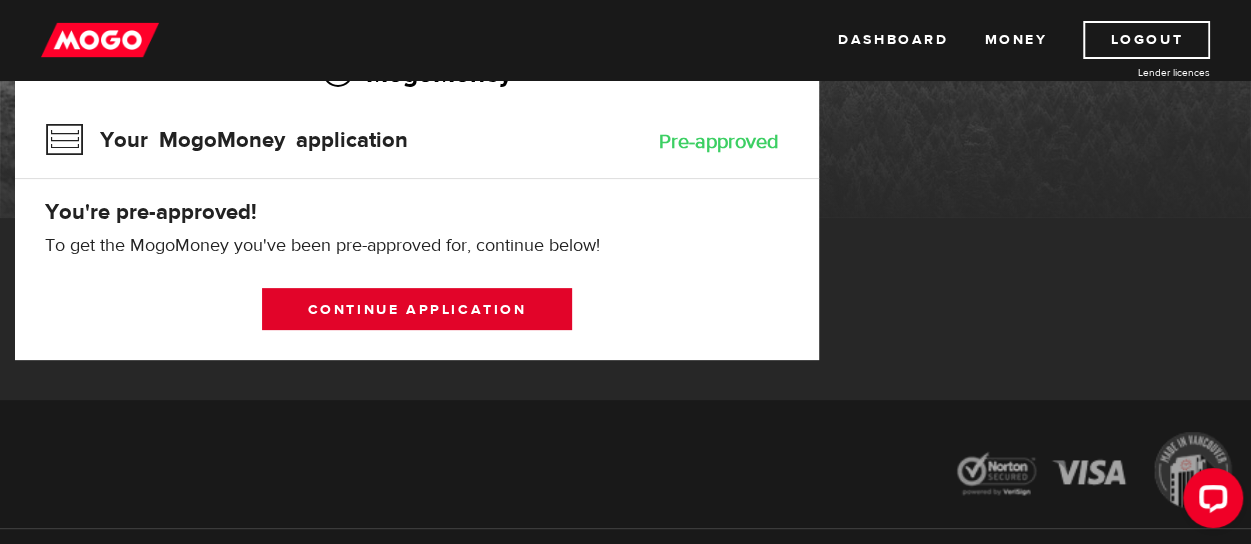 click on "Continue application" at bounding box center (417, 309) 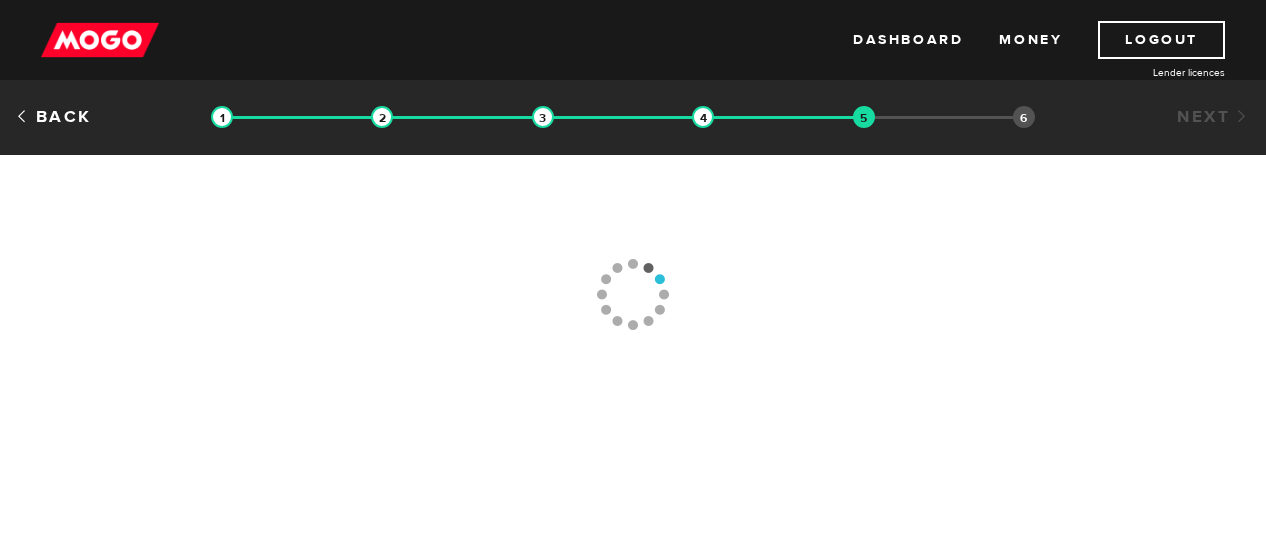 scroll, scrollTop: 0, scrollLeft: 0, axis: both 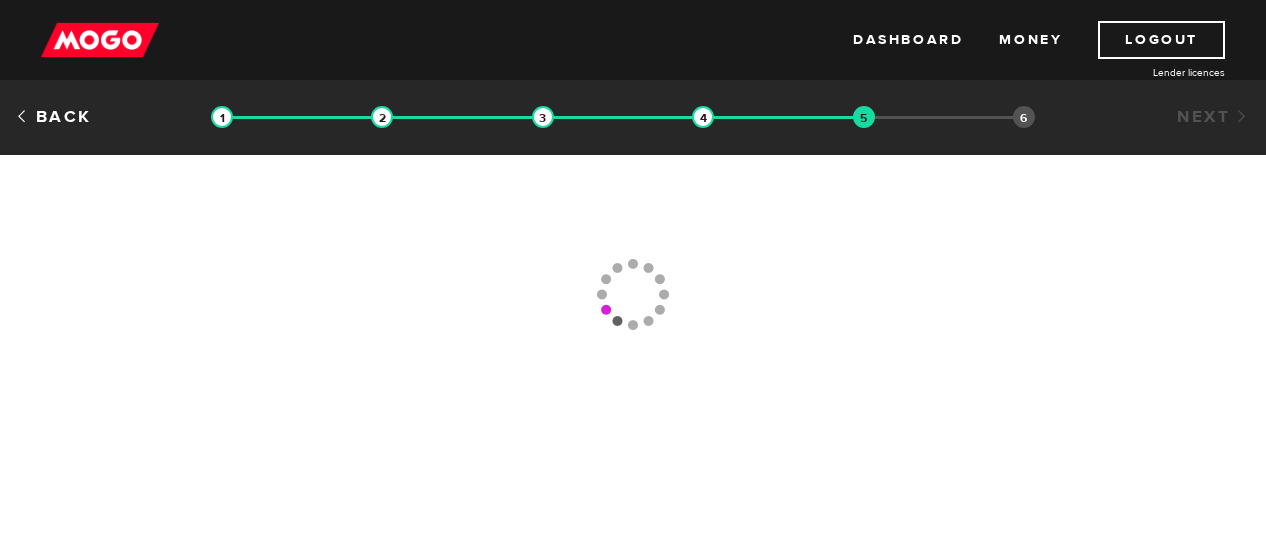 type 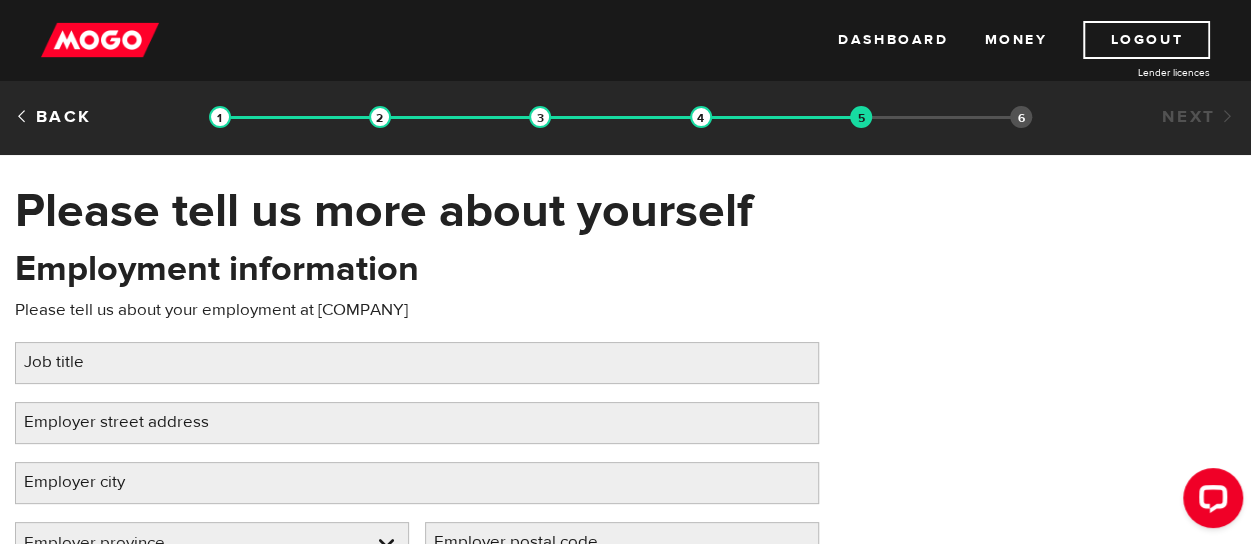 scroll, scrollTop: 0, scrollLeft: 0, axis: both 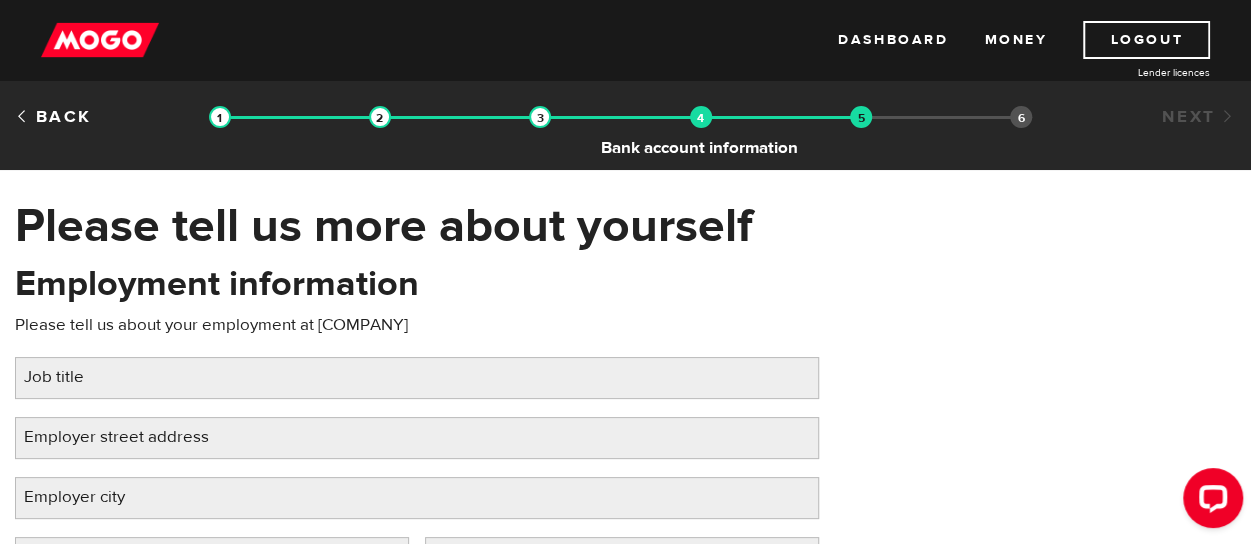 click at bounding box center (701, 117) 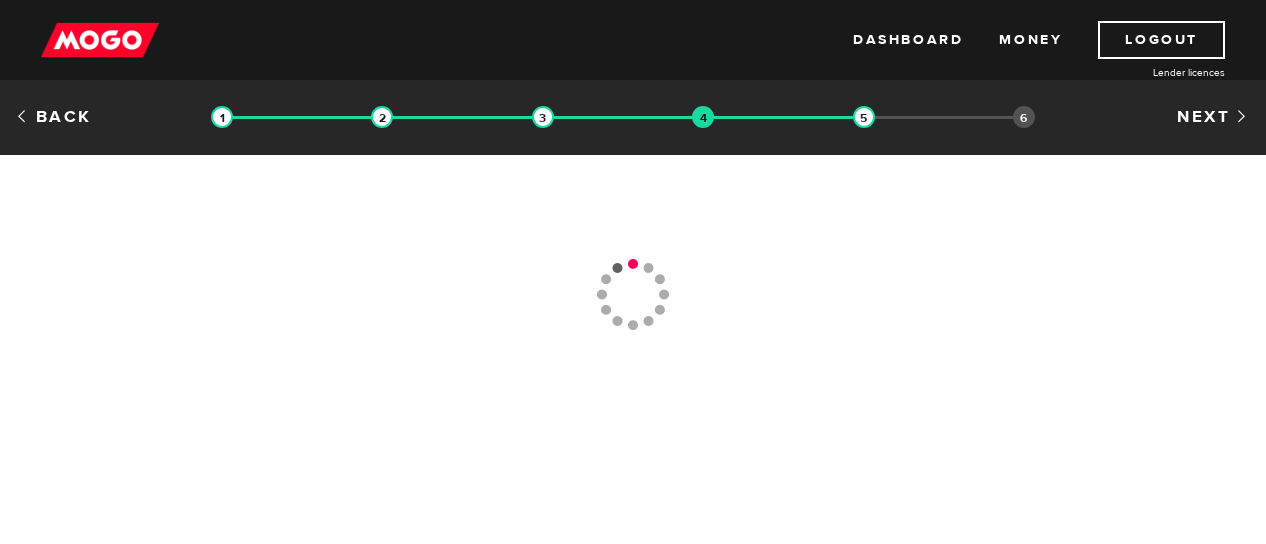 scroll, scrollTop: 0, scrollLeft: 0, axis: both 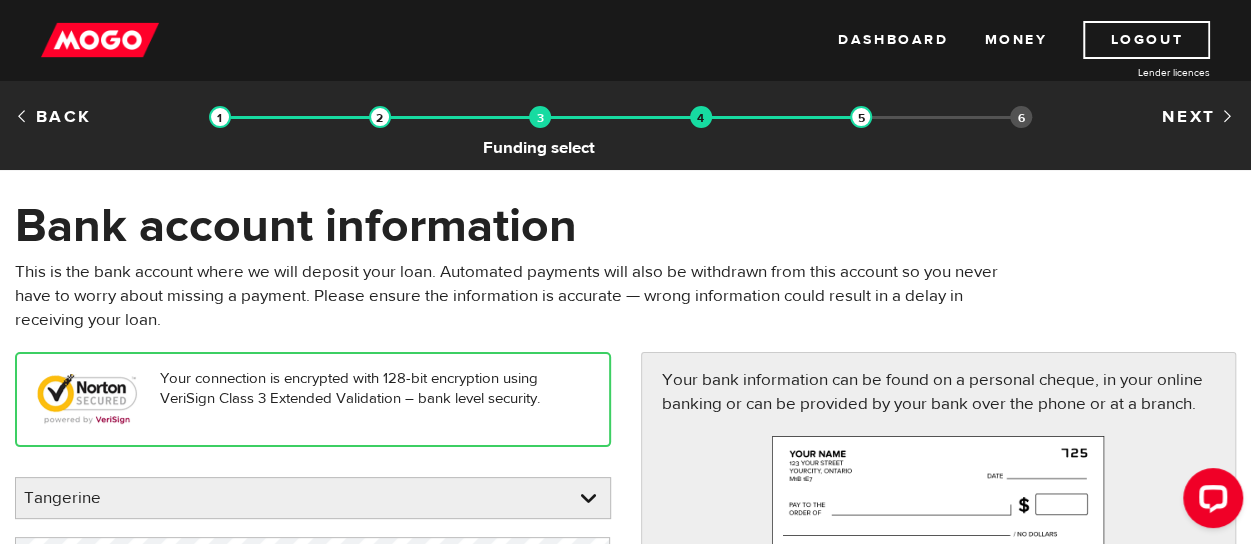 click at bounding box center [540, 117] 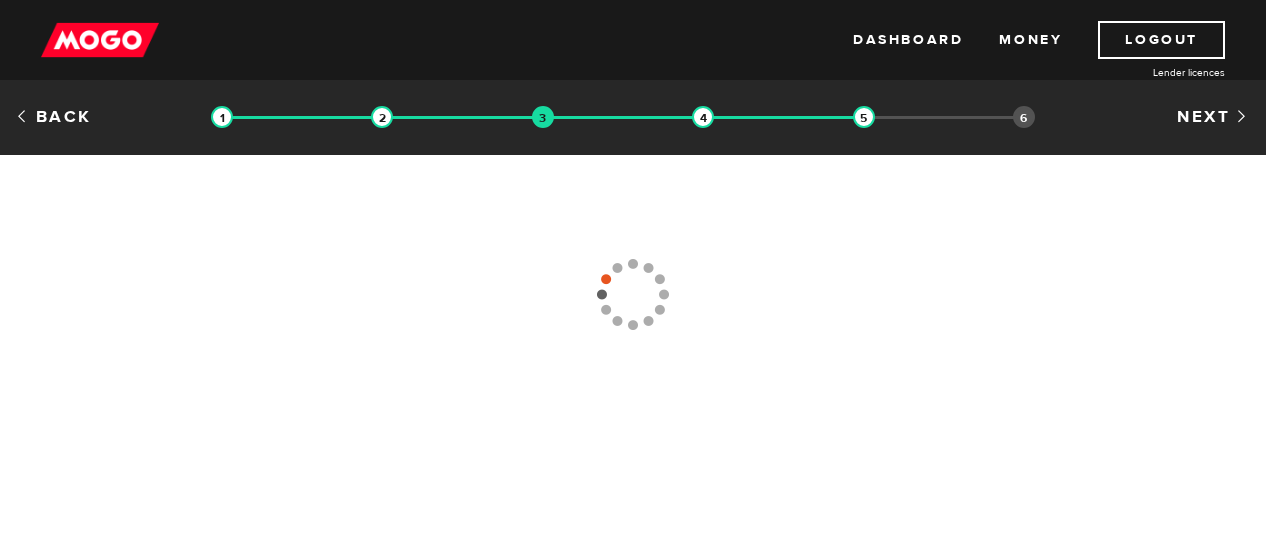 scroll, scrollTop: 0, scrollLeft: 0, axis: both 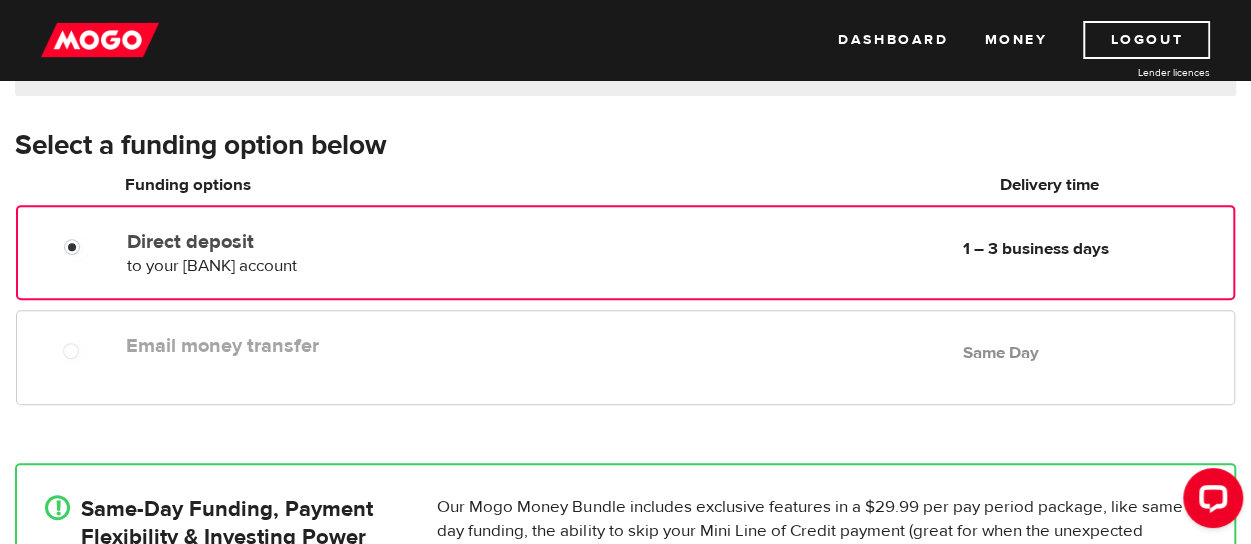 click on "Select a funding option below Oops! Please review the areas highlighted below and make any necessary changes. Funding options Delivery time Please select your funding option   Direct deposit to your Tangerine account Delivery in  1 – 3 business days 1 – 3 business days   Email money transfer Delivery in  Same Day Same Day ! Same-Day Funding, Payment Flexibility & Investing Power Our Mogo Money Bundle includes exclusive features in a $29.99 per pay period package, like same day funding, the ability to skip your Mini Line of Credit payment (great for when the unexpected happens) and it includes access to Intelligent Investing—a powerful wealth-building platform where even small steps can lead to big outcomes.  Add $29.99 Mogo Money Bundle (Optional) —  Learn More Continue" at bounding box center (625, 452) 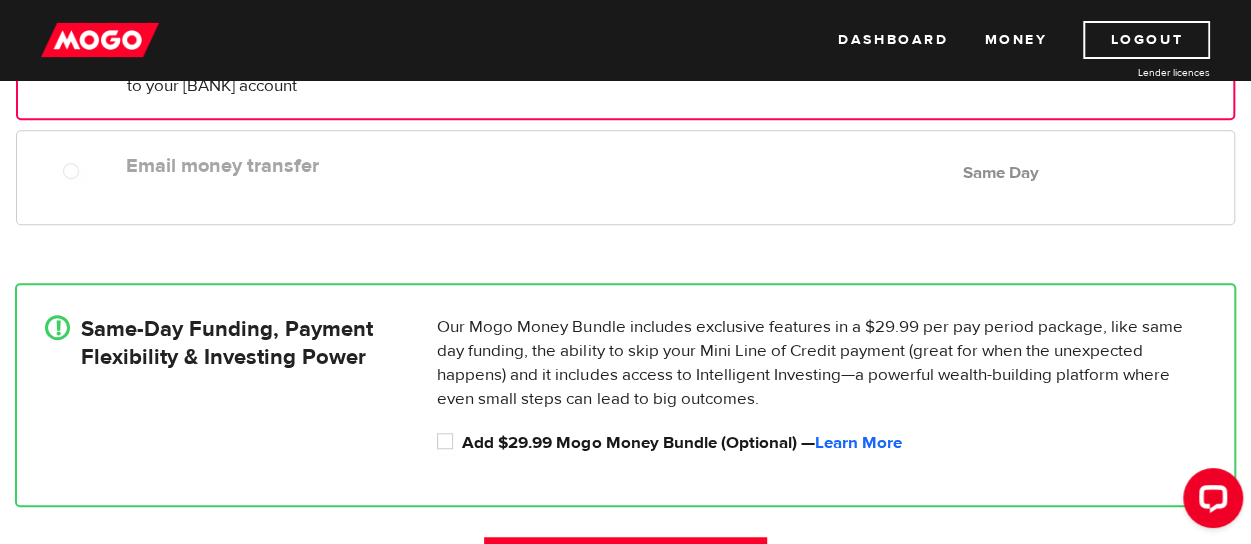 scroll, scrollTop: 500, scrollLeft: 0, axis: vertical 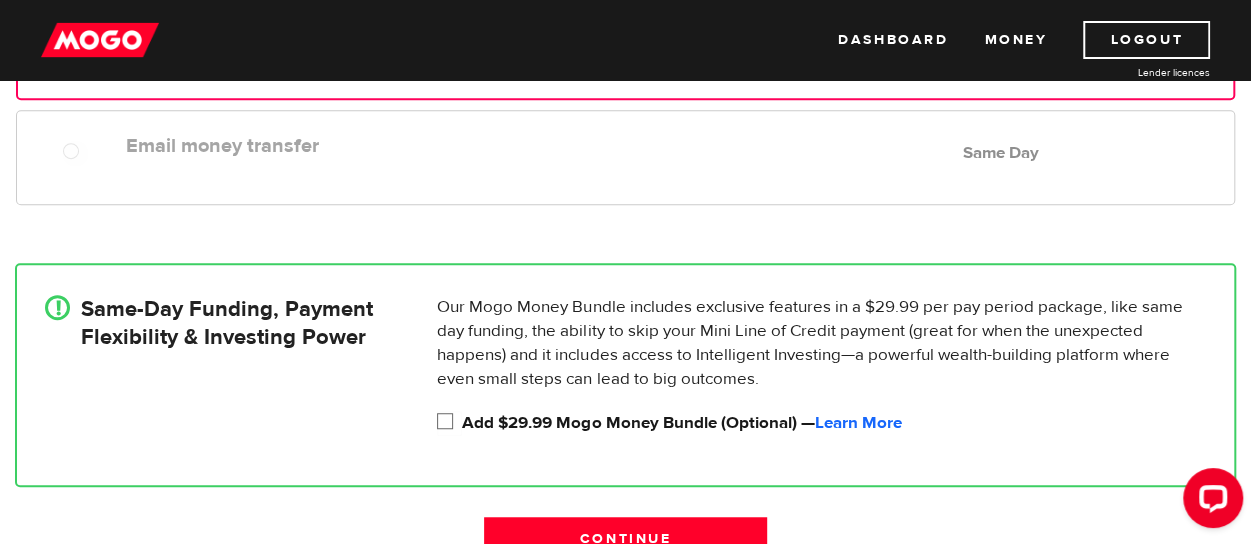 click on "Add $29.99 Mogo Money Bundle (Optional) —  Learn More" at bounding box center (449, 423) 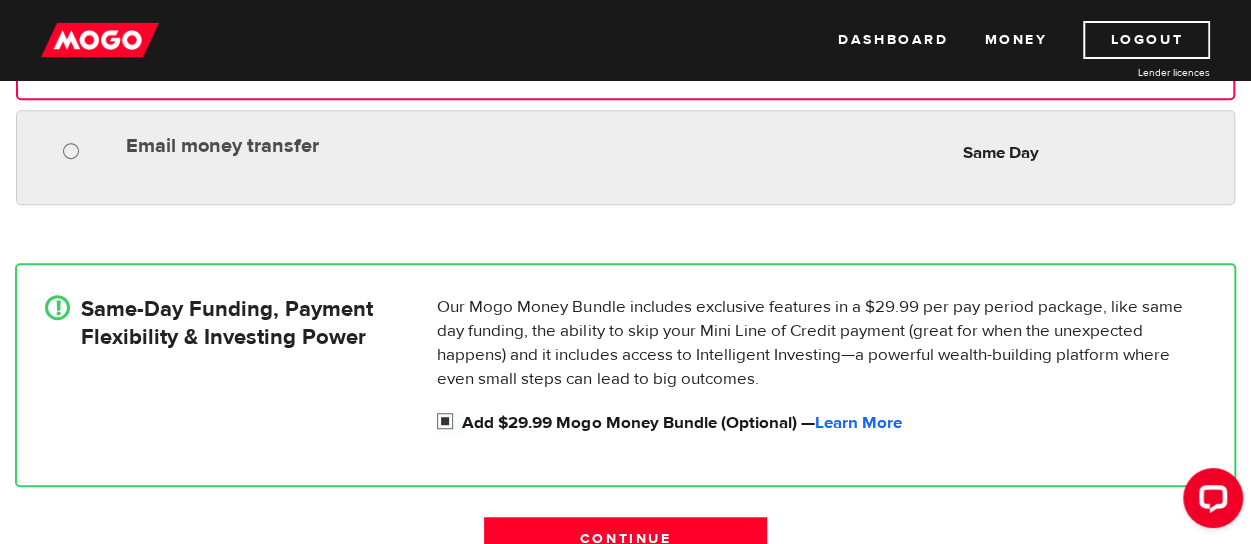radio on "true" 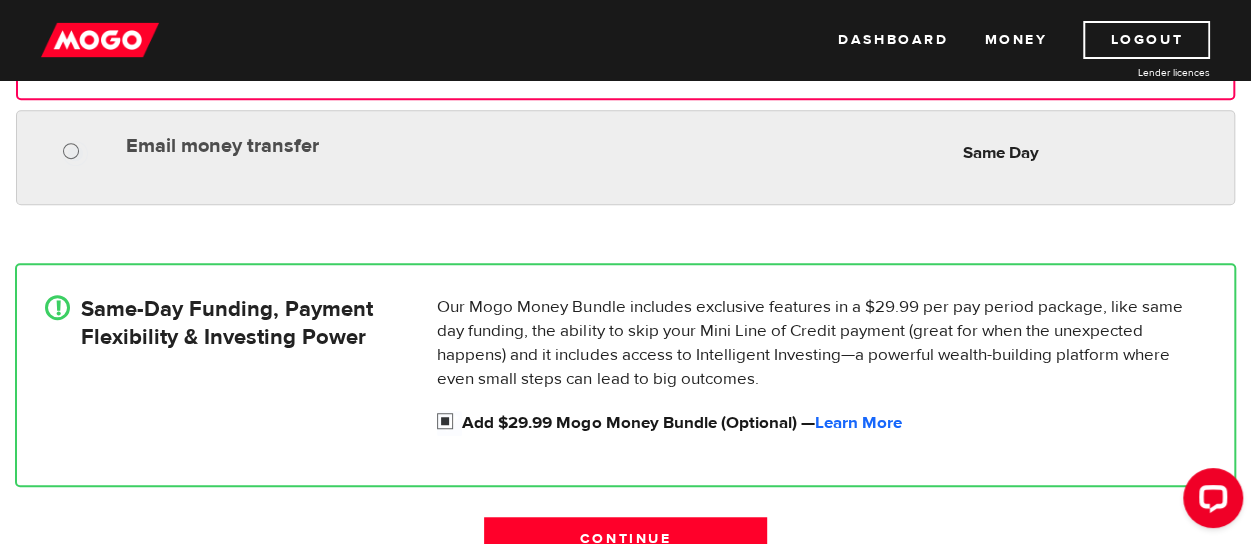 click on "Email money transfer" at bounding box center [75, 153] 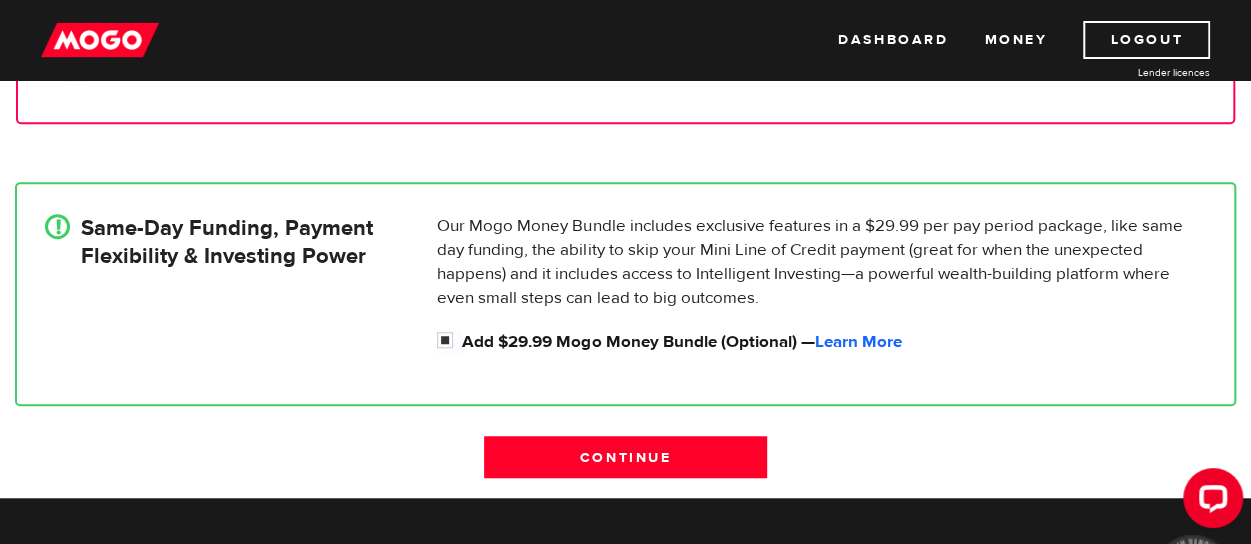 scroll, scrollTop: 600, scrollLeft: 0, axis: vertical 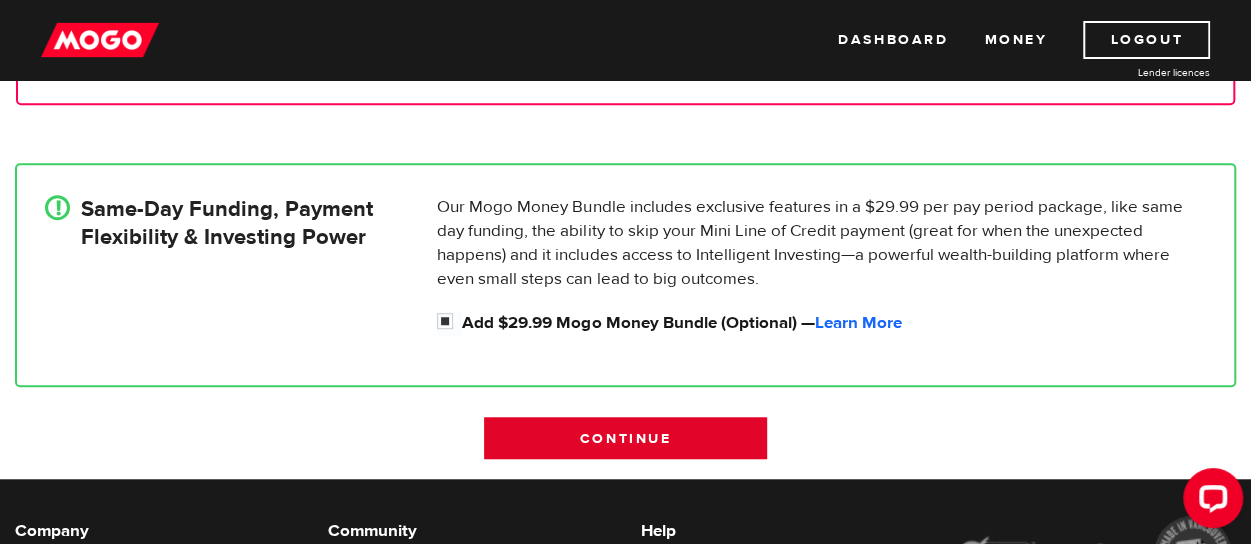 click on "Continue" at bounding box center [625, 438] 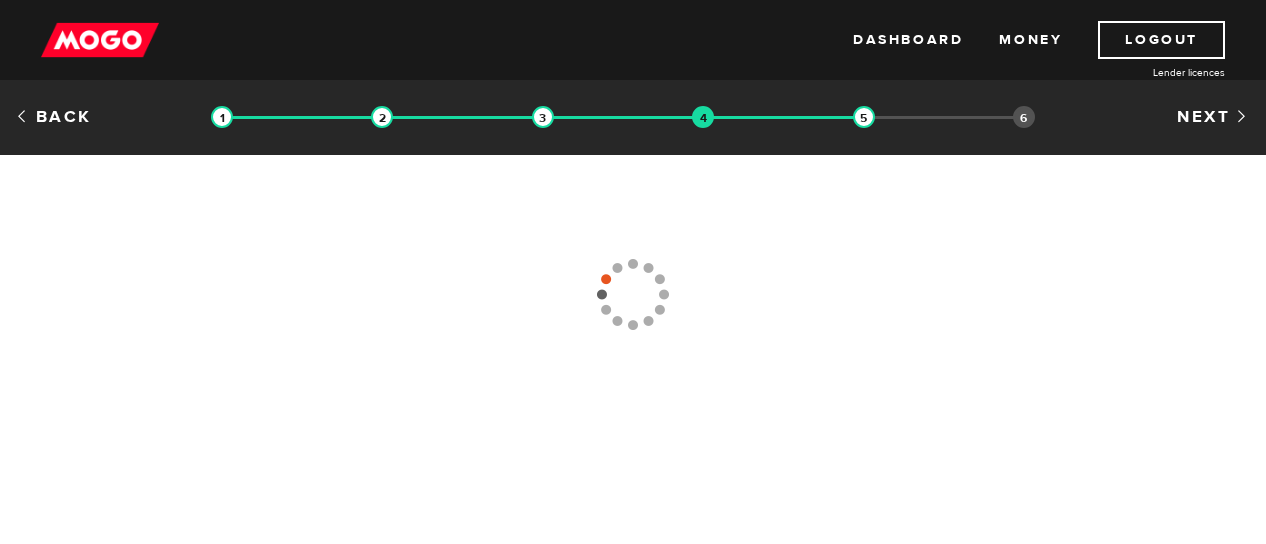 scroll, scrollTop: 0, scrollLeft: 0, axis: both 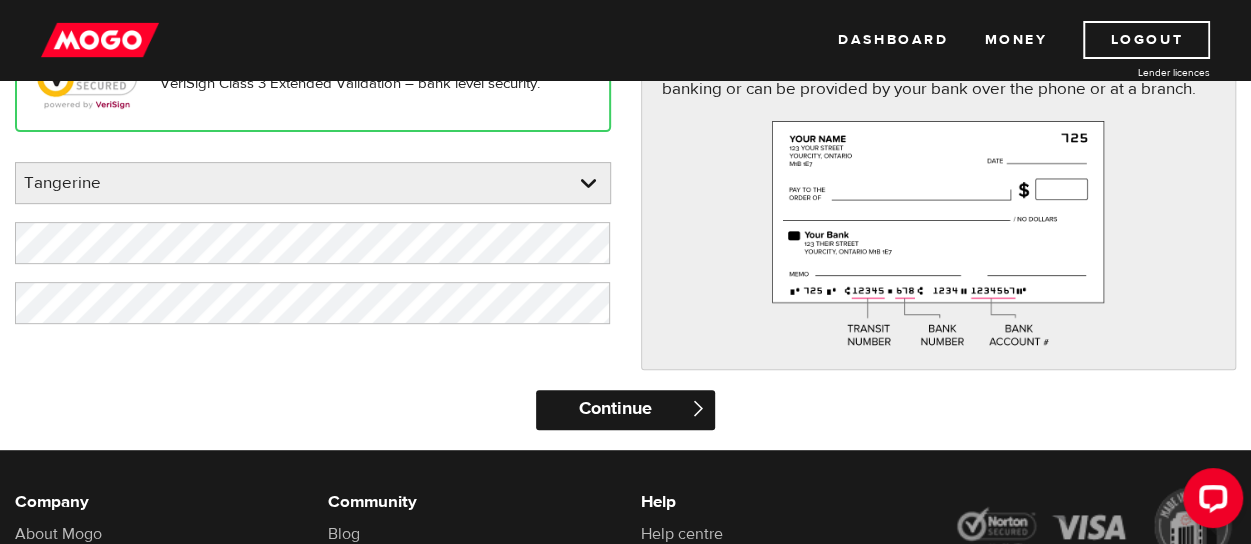 click on "Continue" at bounding box center (625, 410) 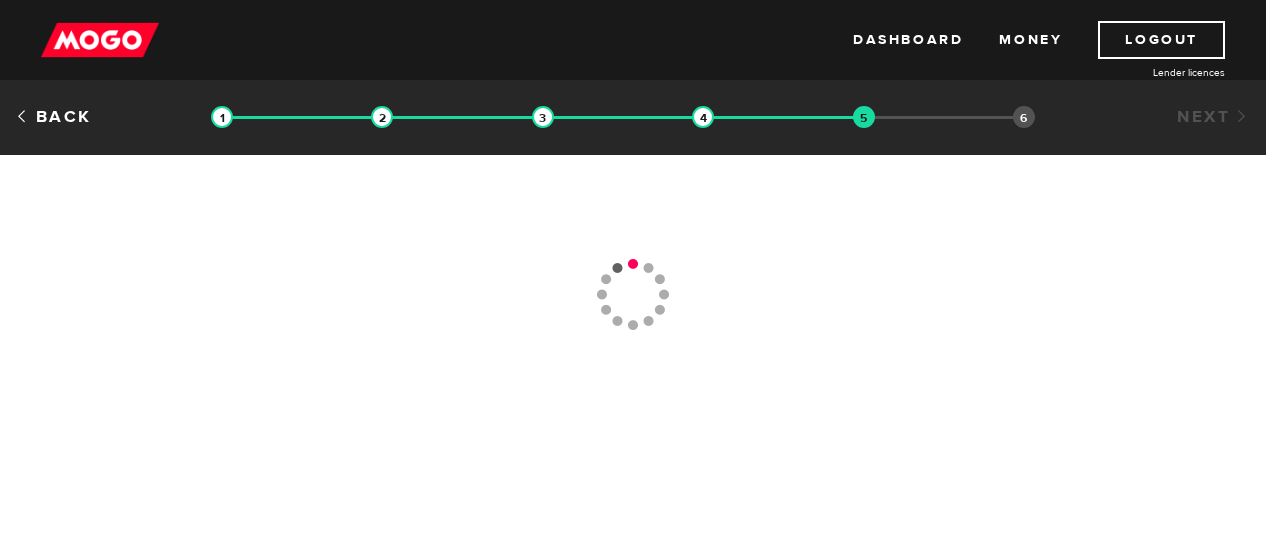 scroll, scrollTop: 0, scrollLeft: 0, axis: both 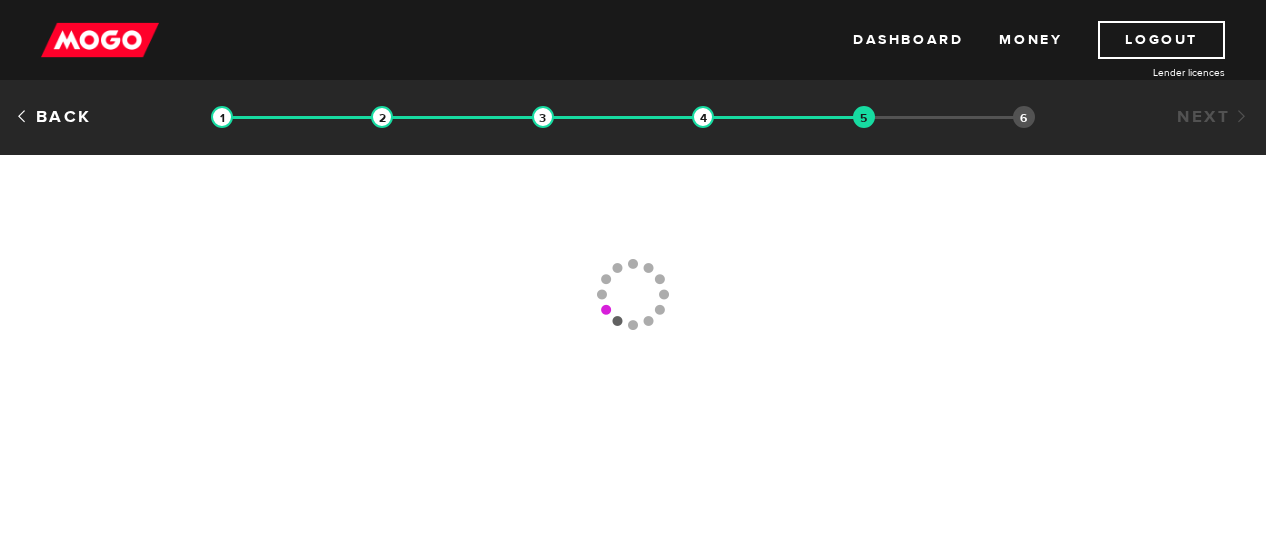 type 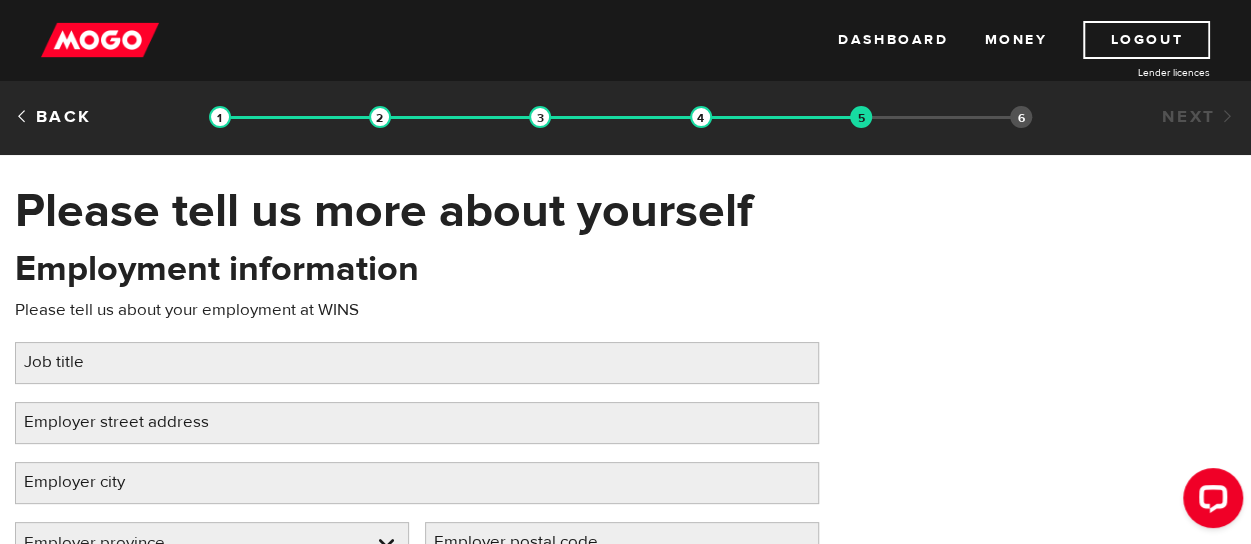 scroll, scrollTop: 0, scrollLeft: 0, axis: both 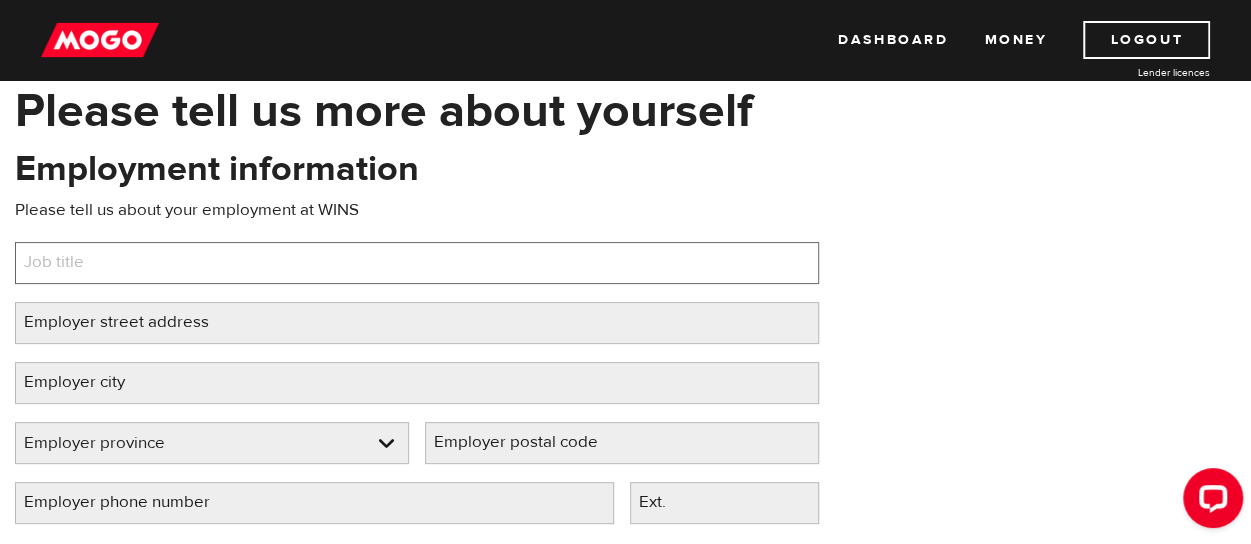click on "Job title" at bounding box center (417, 263) 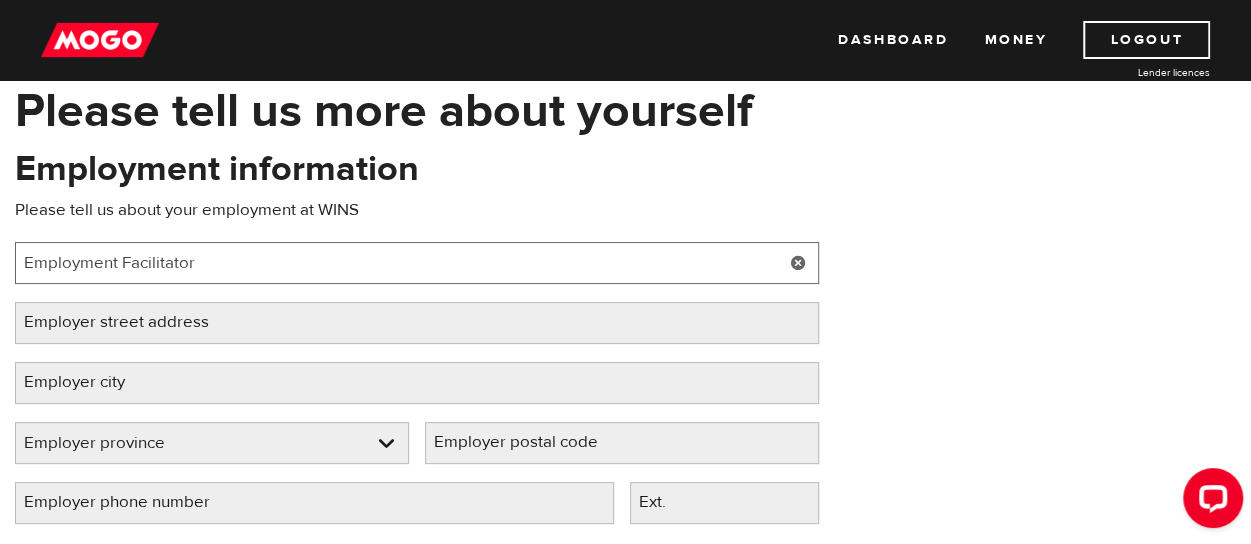 type on "Employment Facilitator" 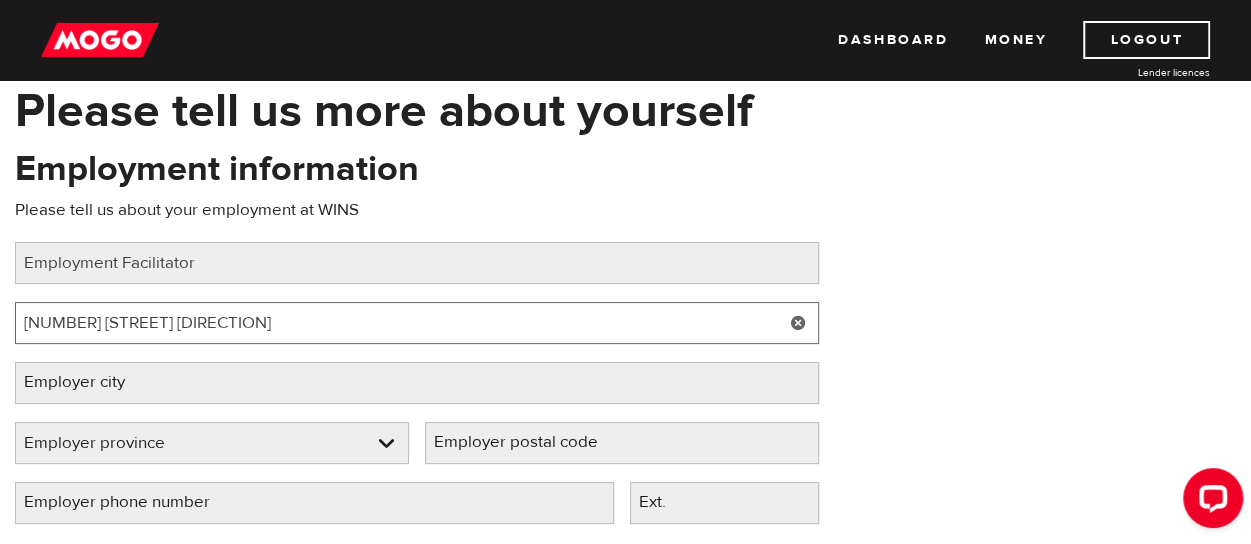 type on "7007 54th Street SE" 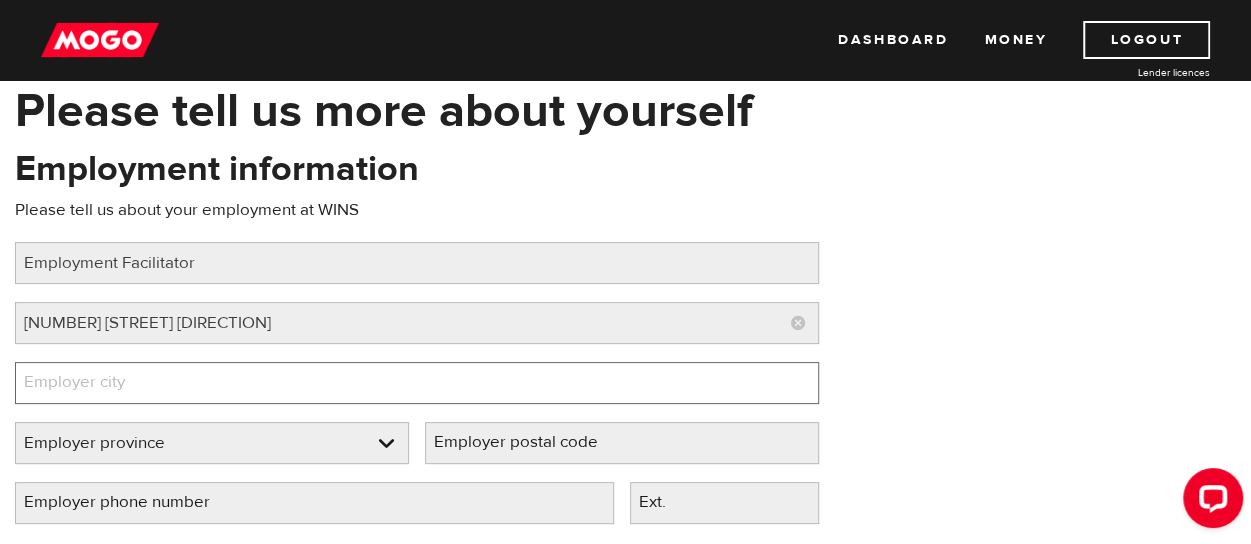 click on "Employer city" at bounding box center [417, 383] 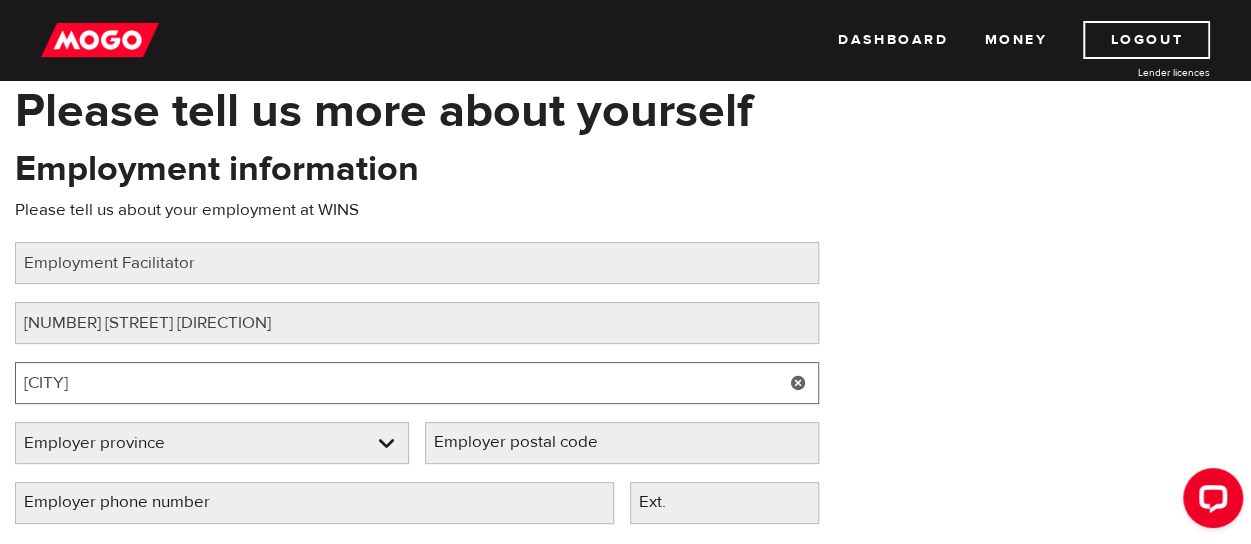type on "Calgary" 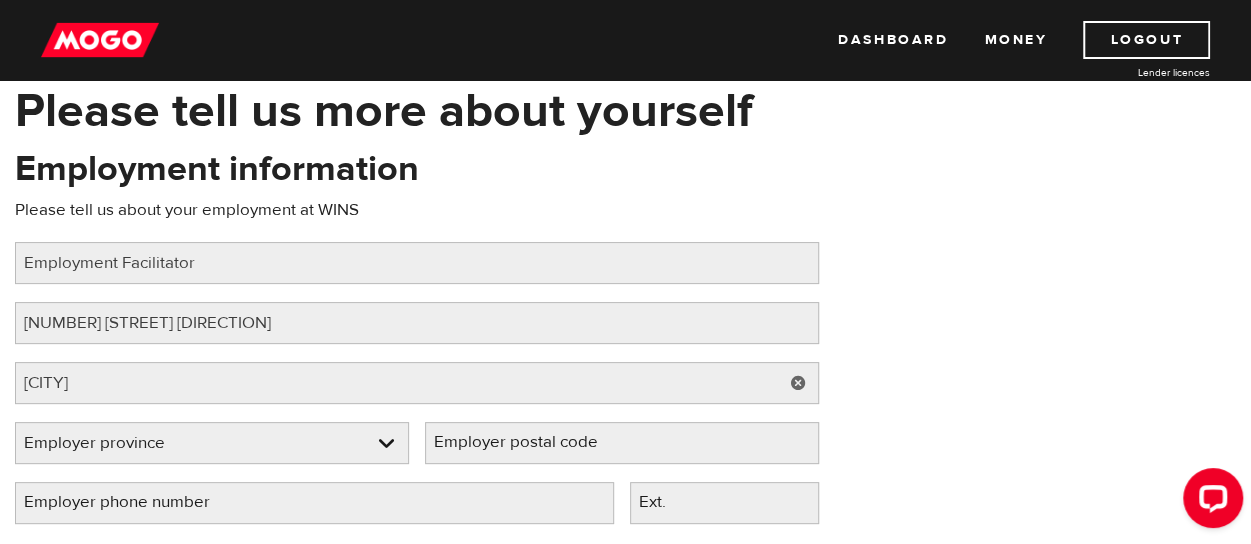 type 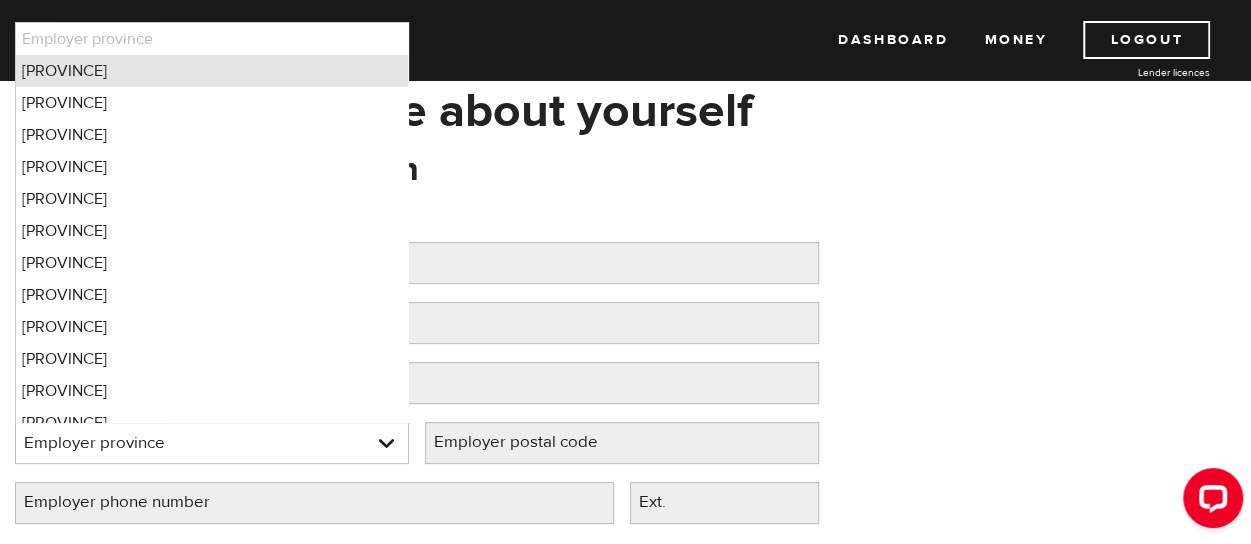 click on "Alberta" at bounding box center [212, 71] 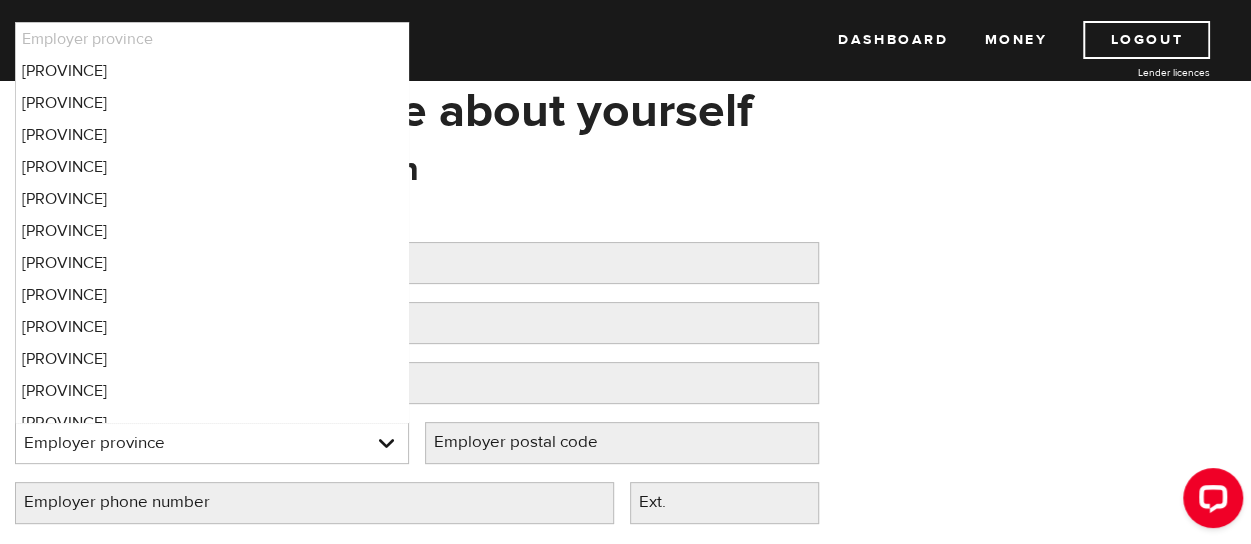 select on "AB" 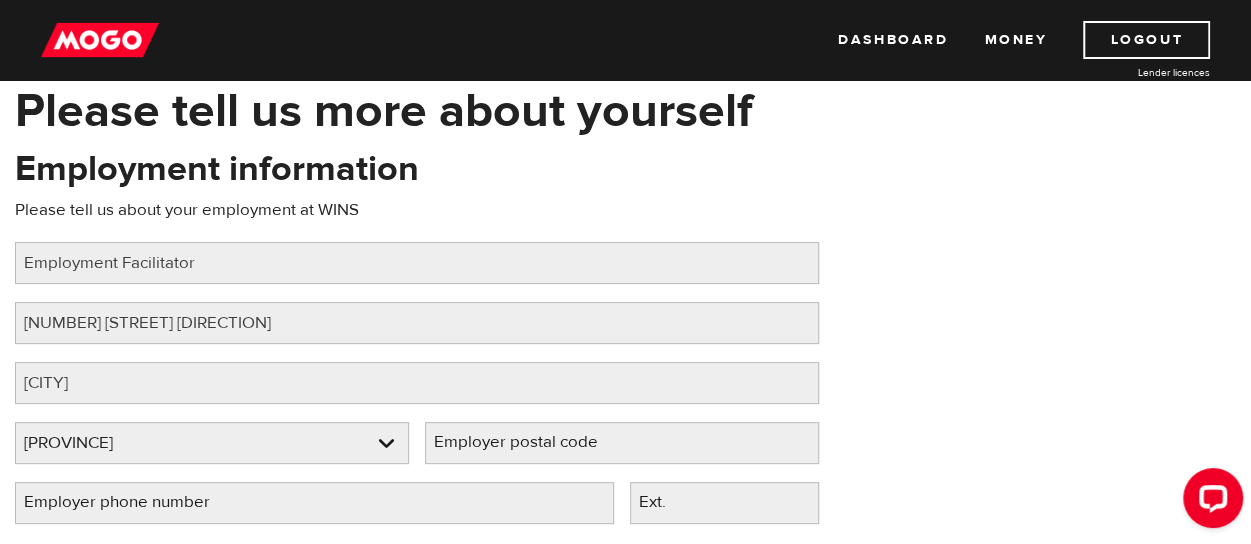 scroll, scrollTop: 200, scrollLeft: 0, axis: vertical 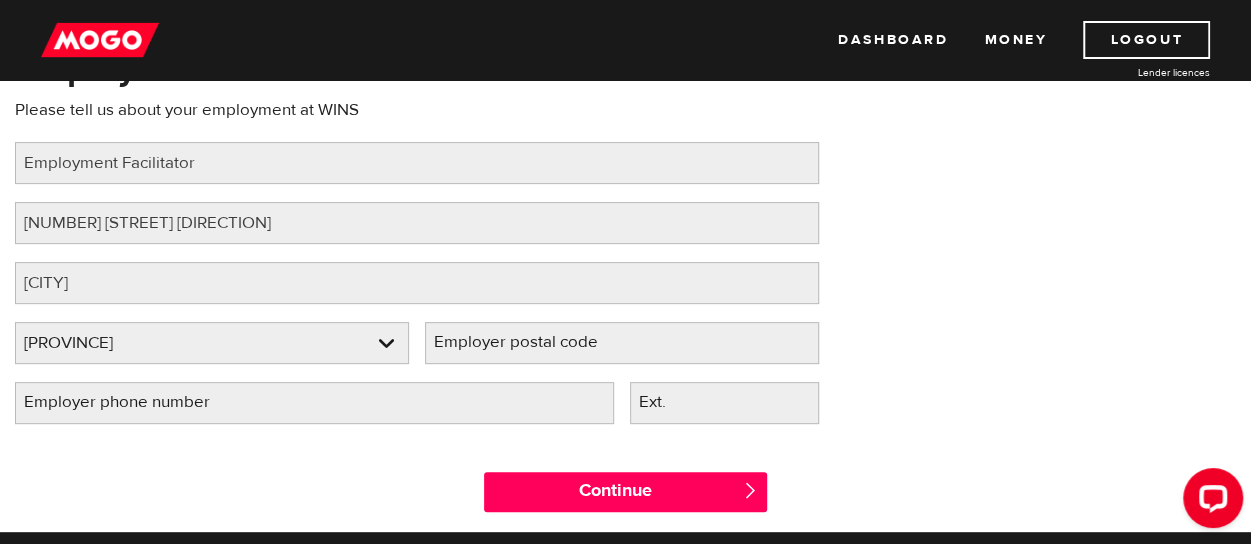 click on "Employer postal code" at bounding box center (532, 342) 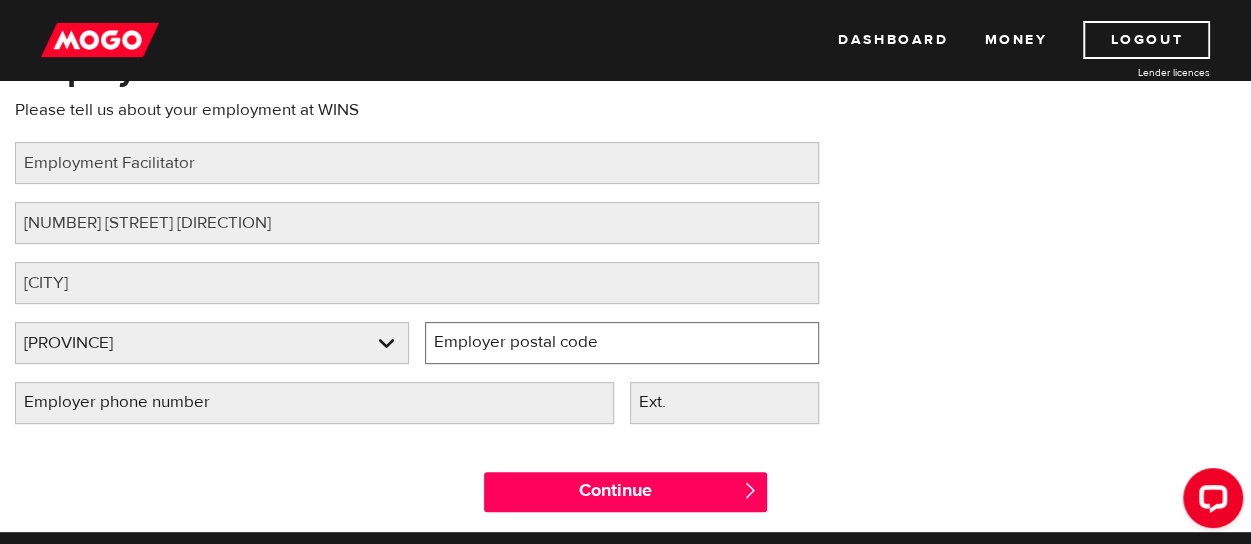 click on "Employer postal code" at bounding box center (622, 343) 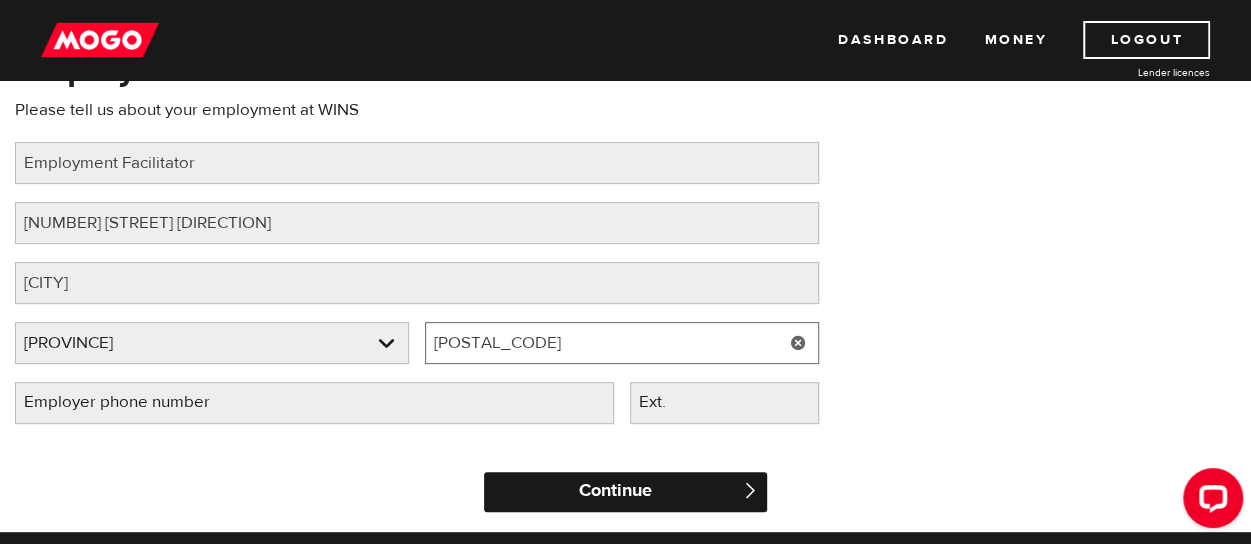 type on "T2C 4S3" 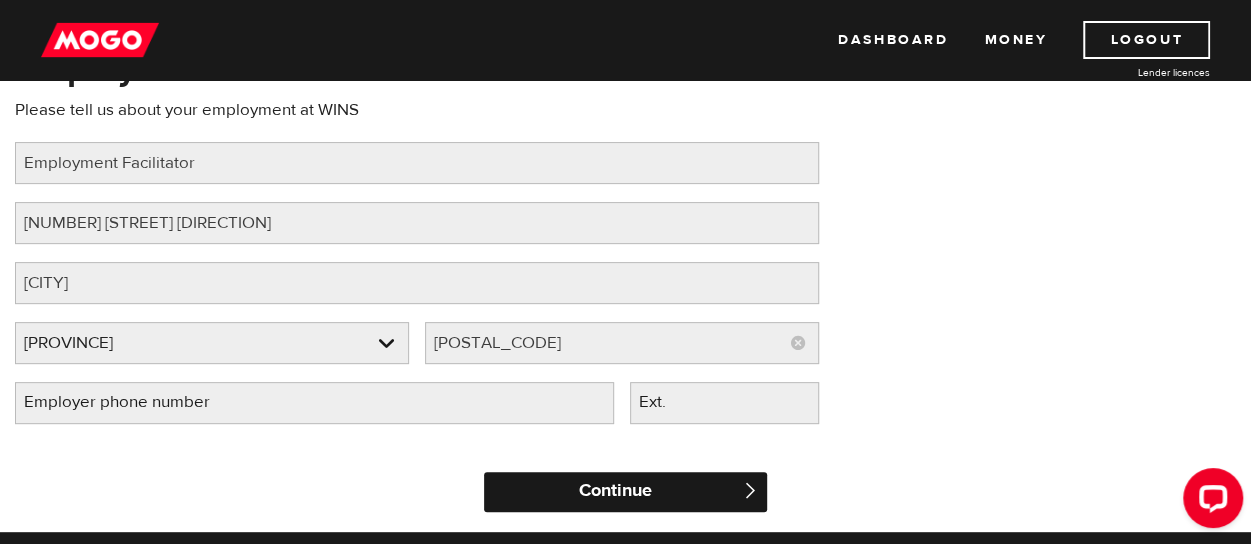 click on "Continue" at bounding box center (625, 492) 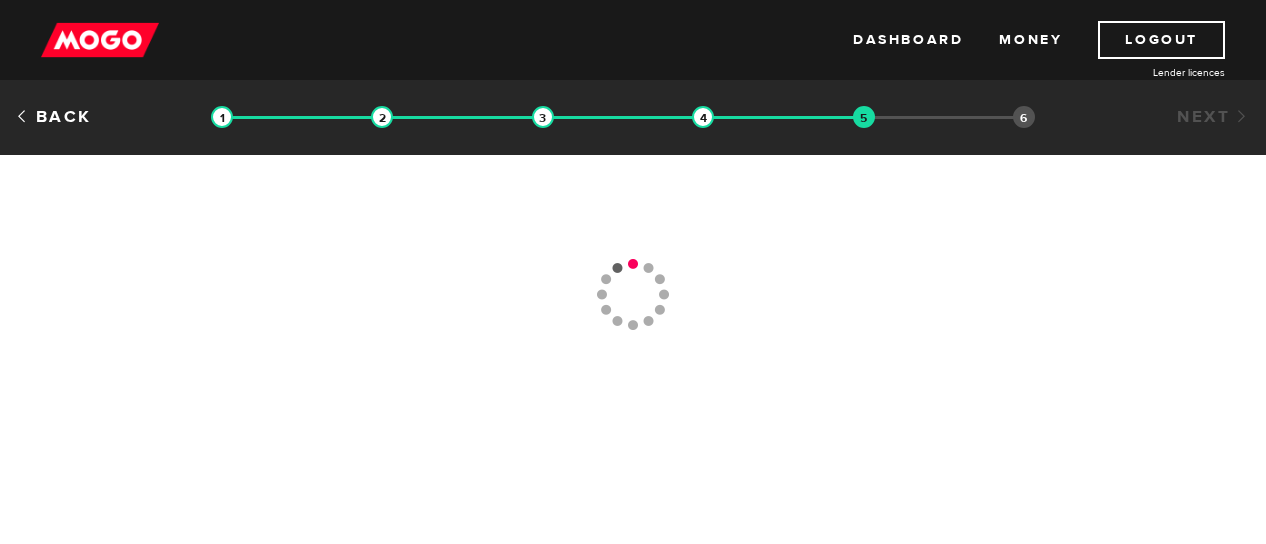 scroll, scrollTop: 0, scrollLeft: 0, axis: both 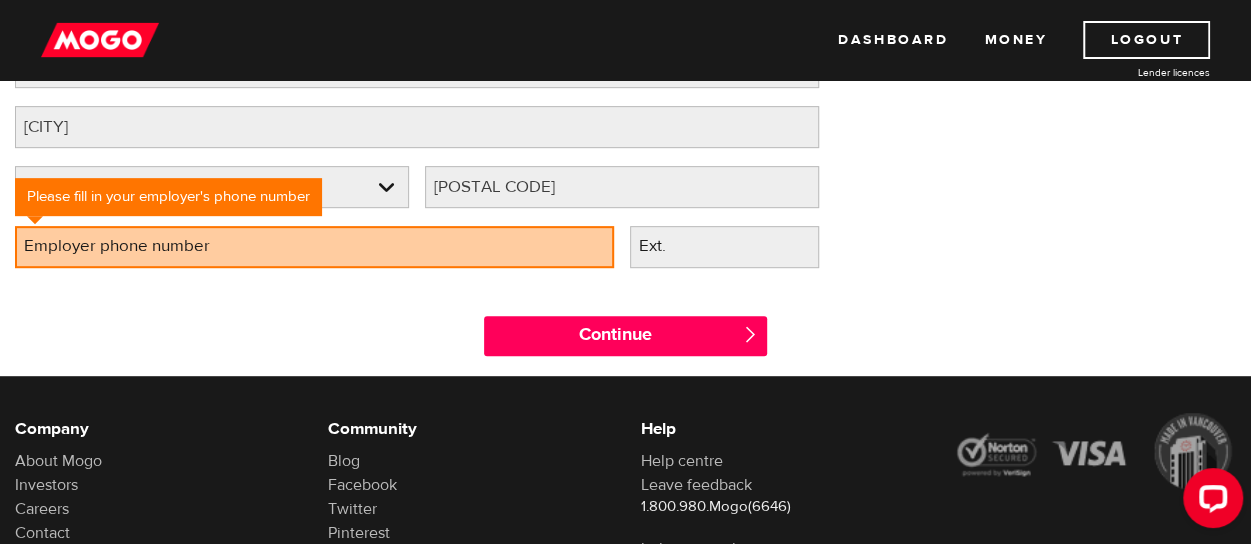 click on "Employer phone number" at bounding box center [133, 246] 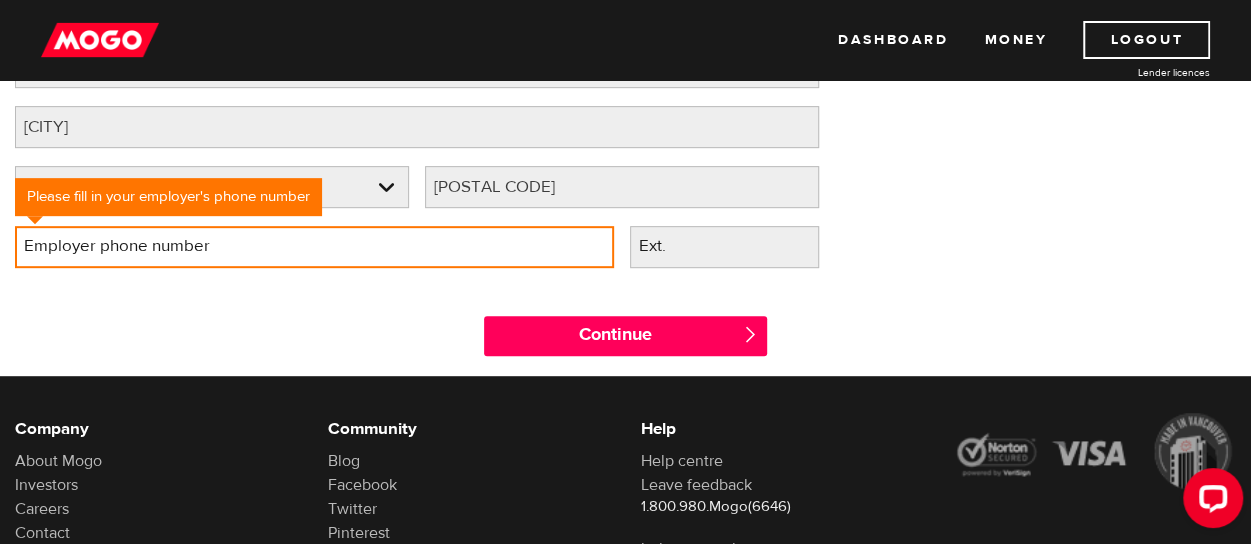 click on "Employer phone number" at bounding box center (314, 247) 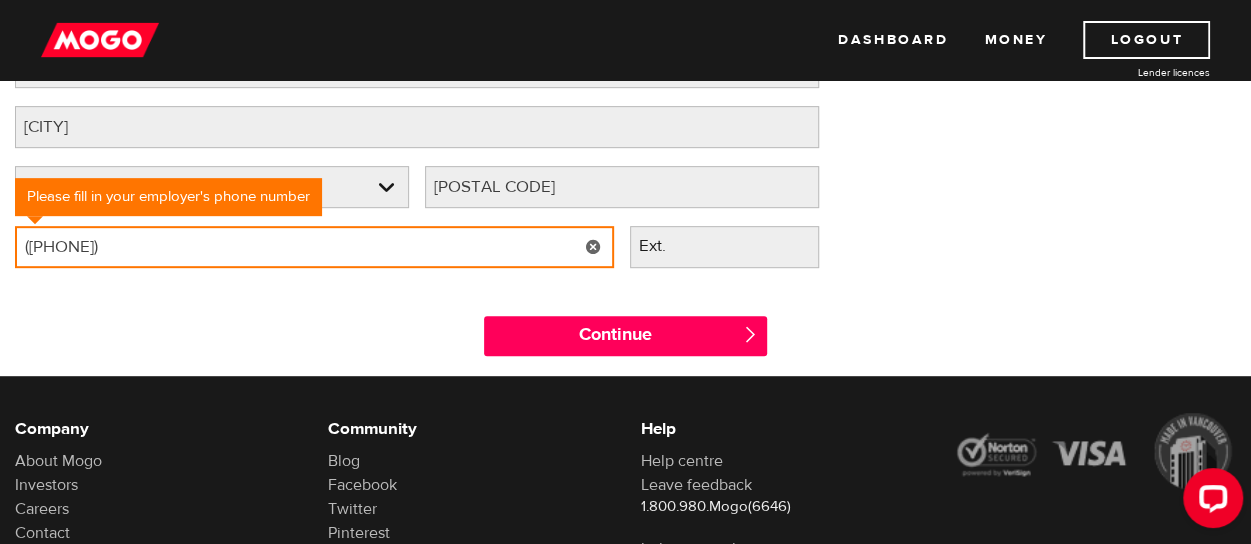 type on "(403) 852-1075" 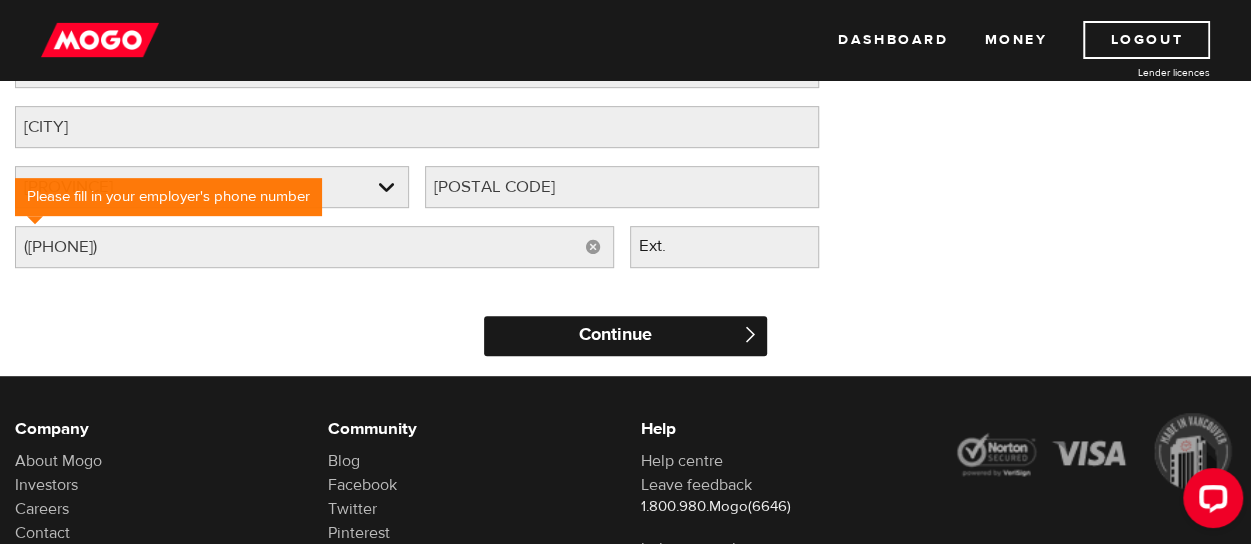 click on "Continue" at bounding box center (625, 336) 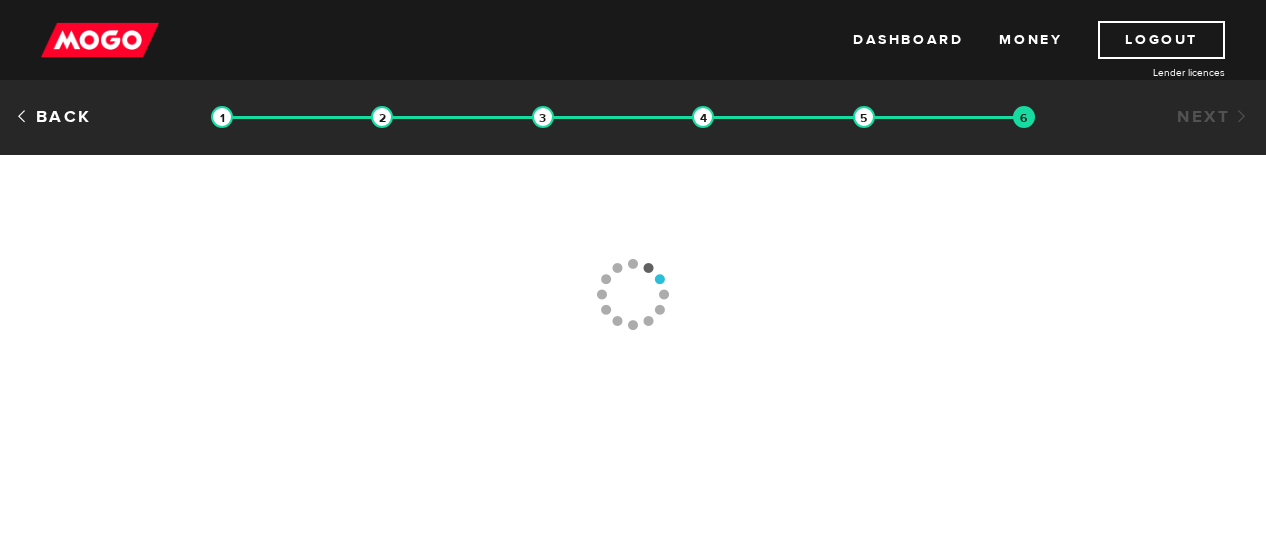 scroll, scrollTop: 0, scrollLeft: 0, axis: both 